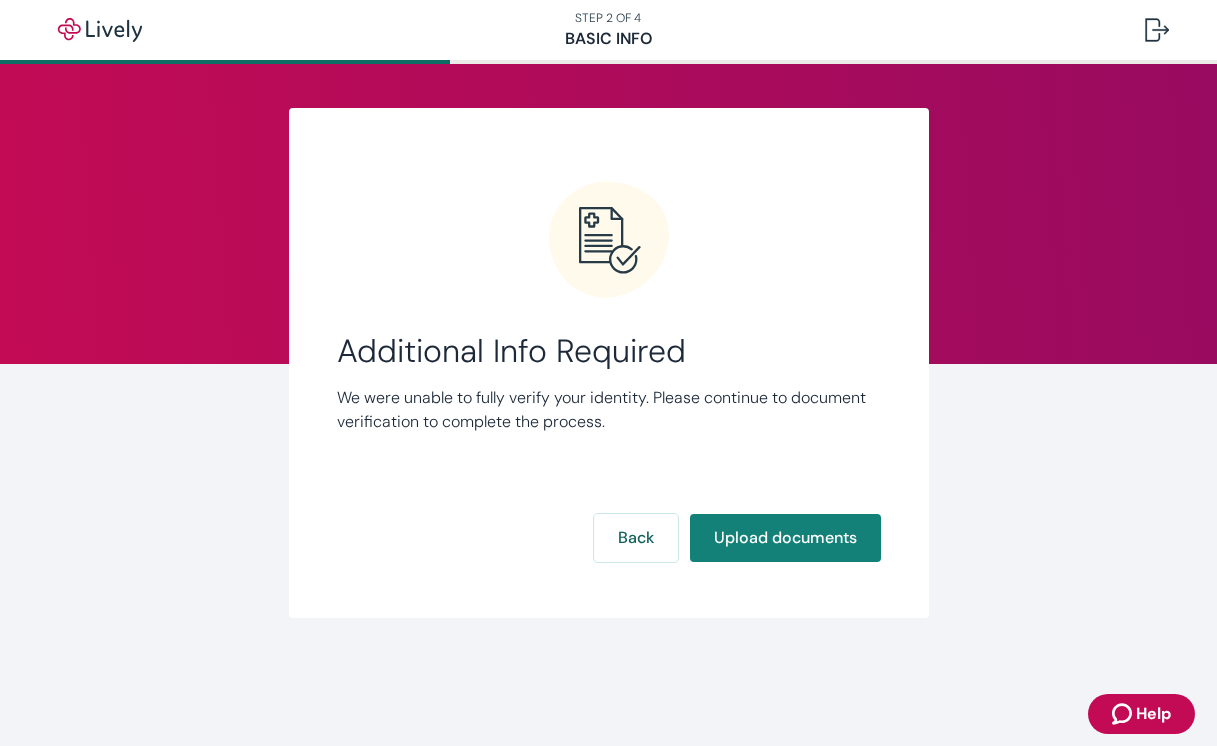 scroll, scrollTop: 0, scrollLeft: 0, axis: both 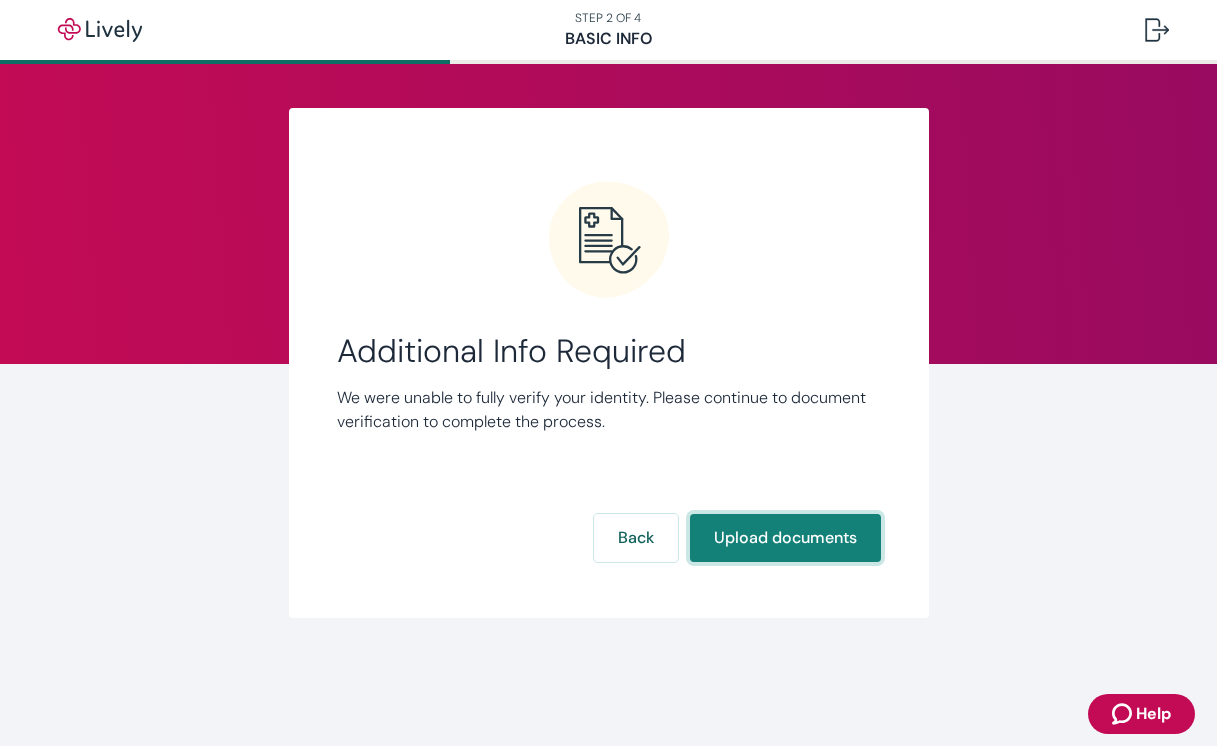 click on "Upload documents" at bounding box center (785, 538) 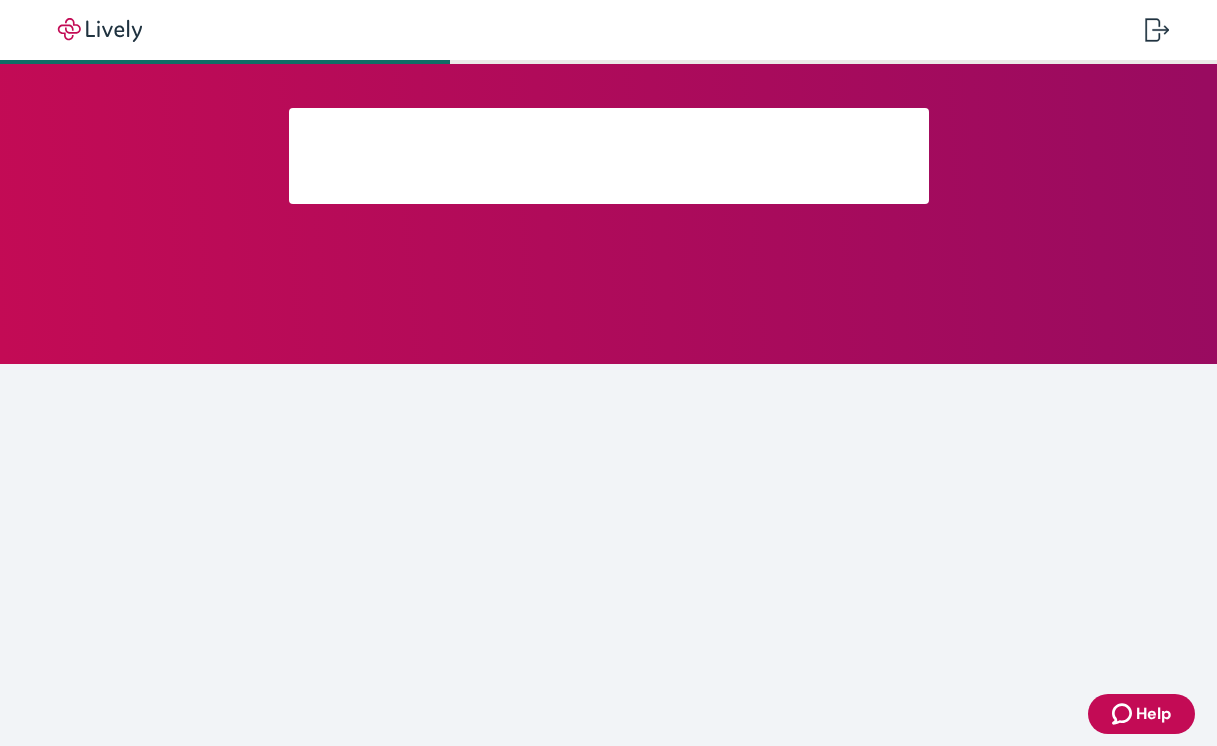 scroll, scrollTop: 0, scrollLeft: 0, axis: both 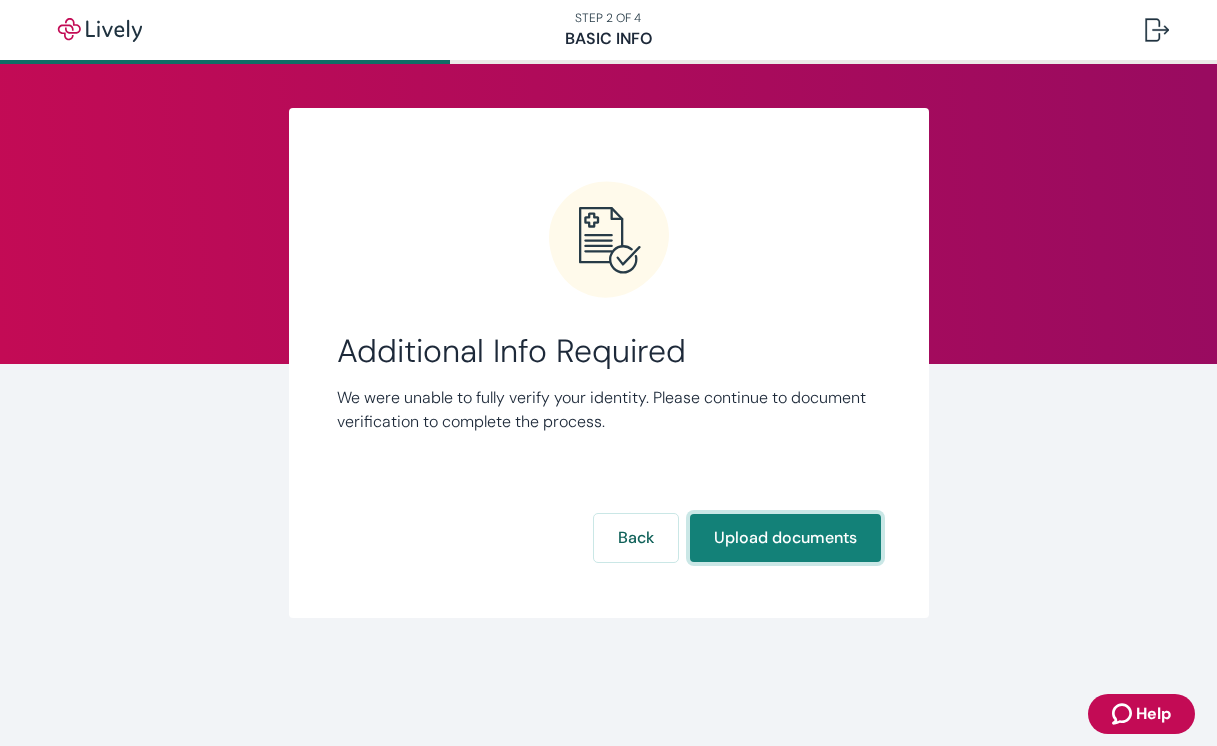 click on "Upload documents" at bounding box center [785, 538] 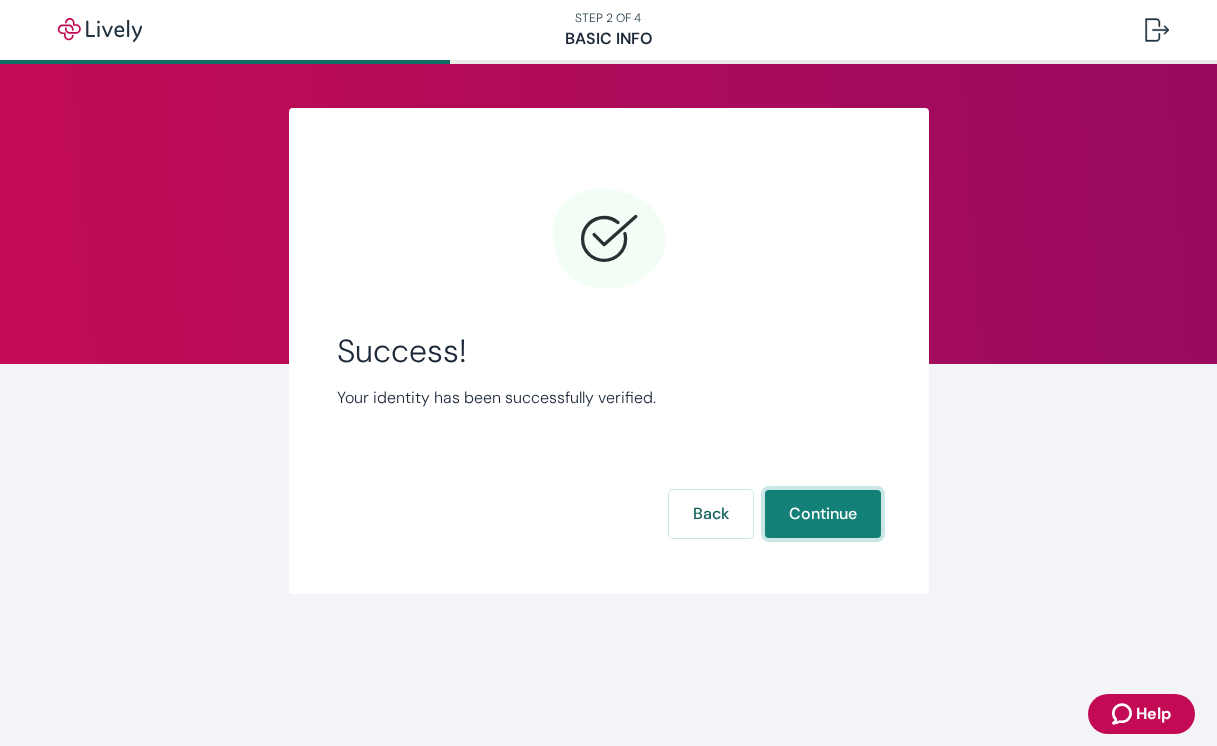click on "Continue" at bounding box center [823, 514] 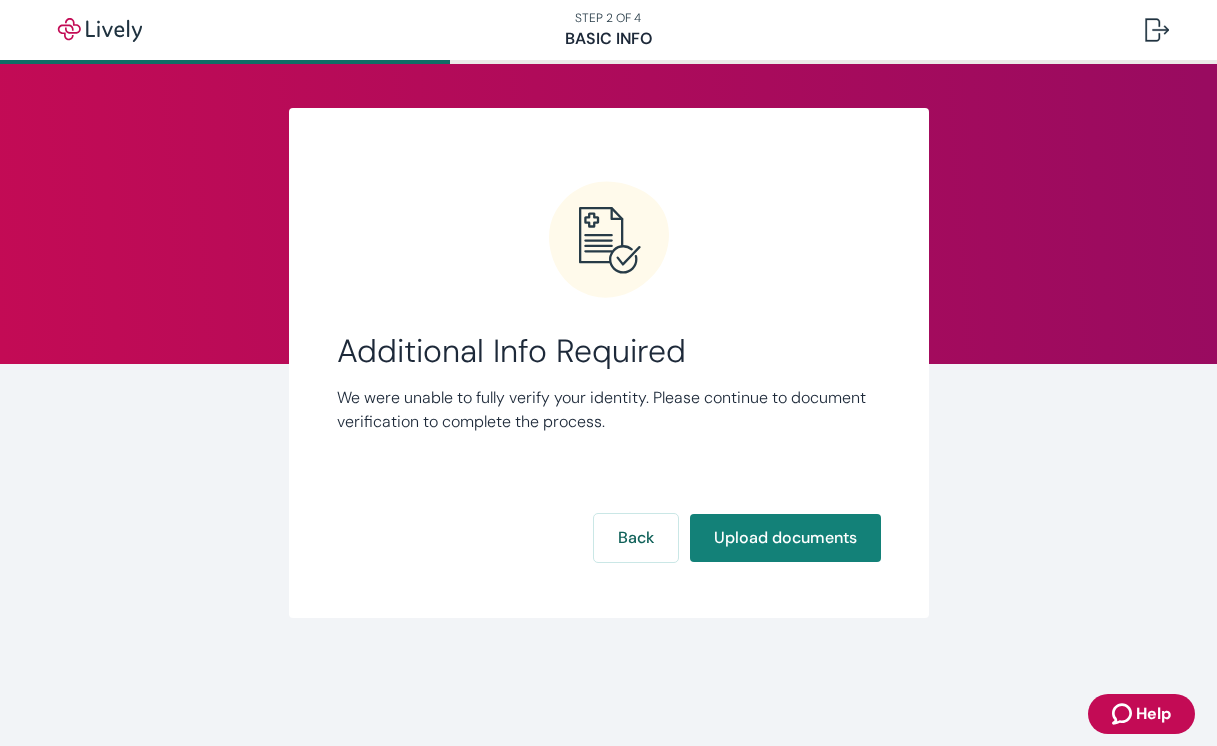 scroll, scrollTop: 0, scrollLeft: 0, axis: both 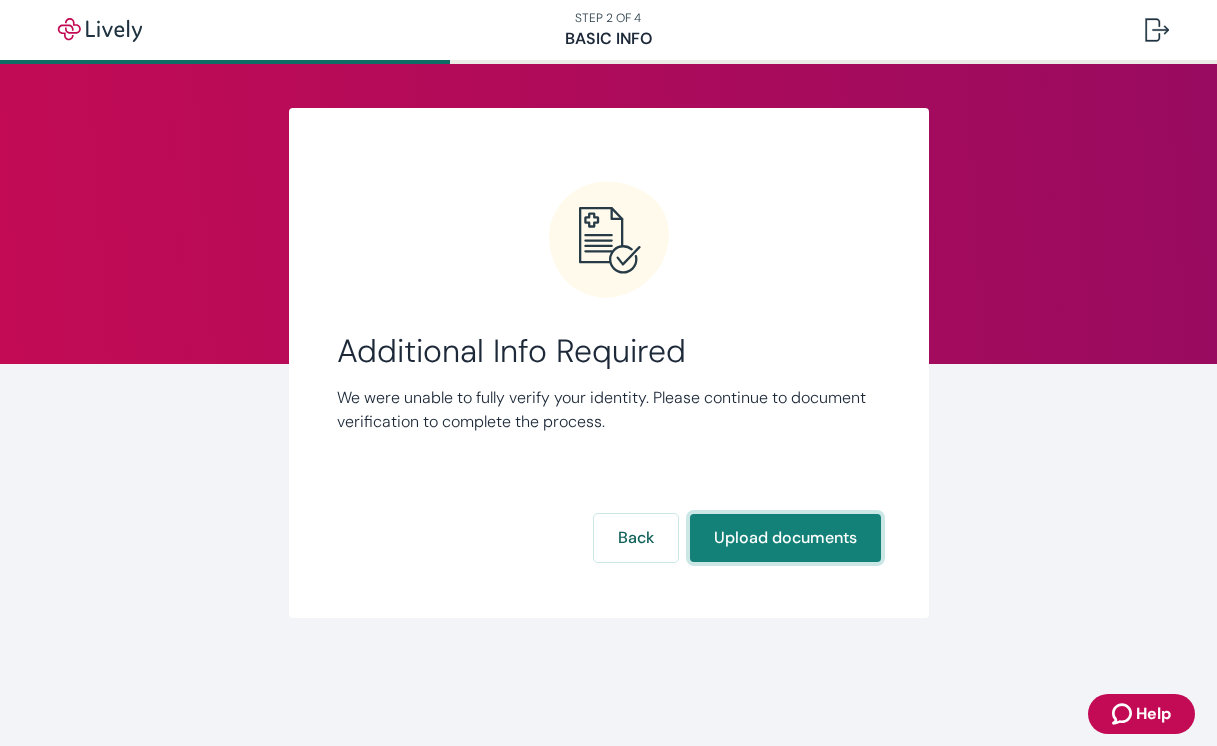 click on "Upload documents" at bounding box center [785, 538] 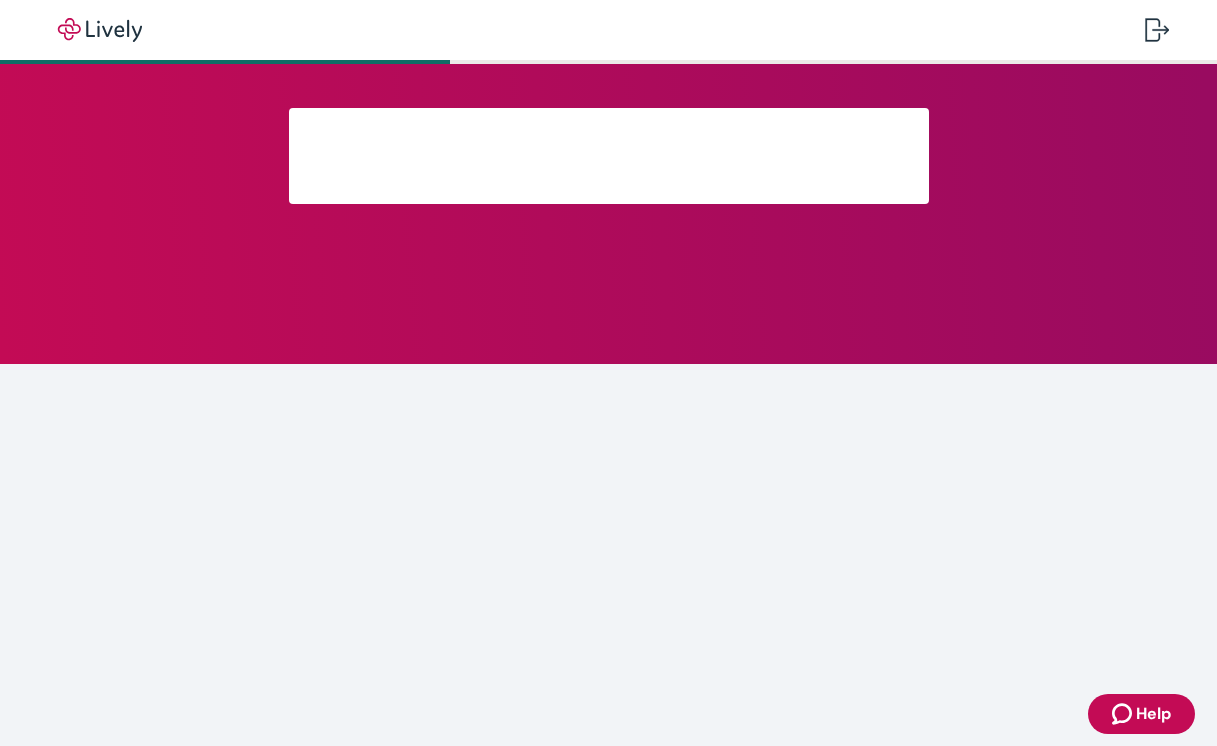 scroll, scrollTop: 0, scrollLeft: 0, axis: both 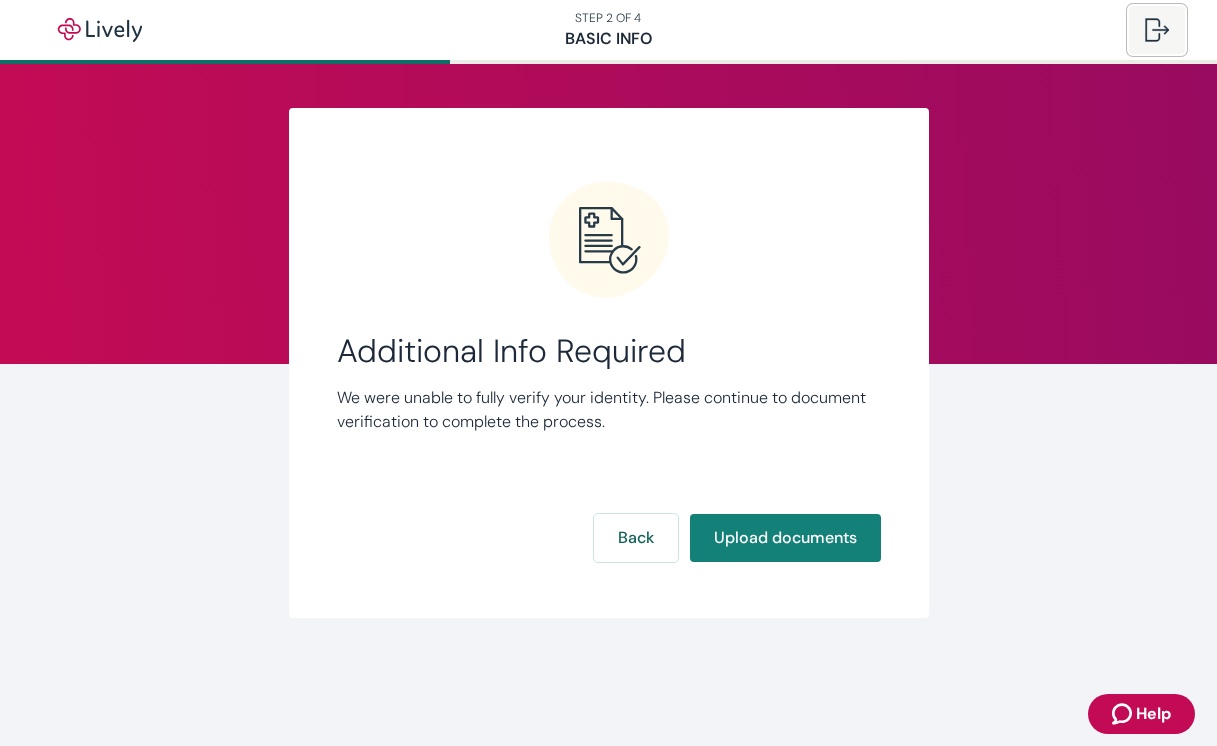 click at bounding box center [1157, 30] 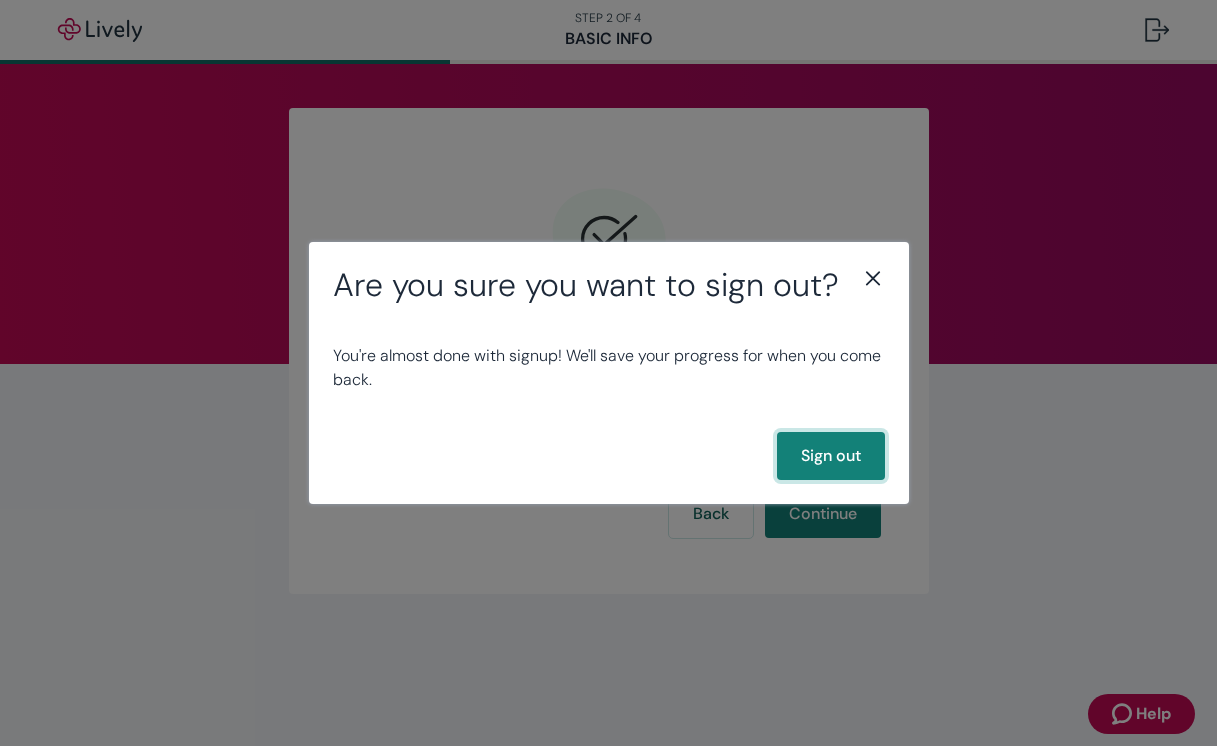click on "Sign out" at bounding box center [831, 456] 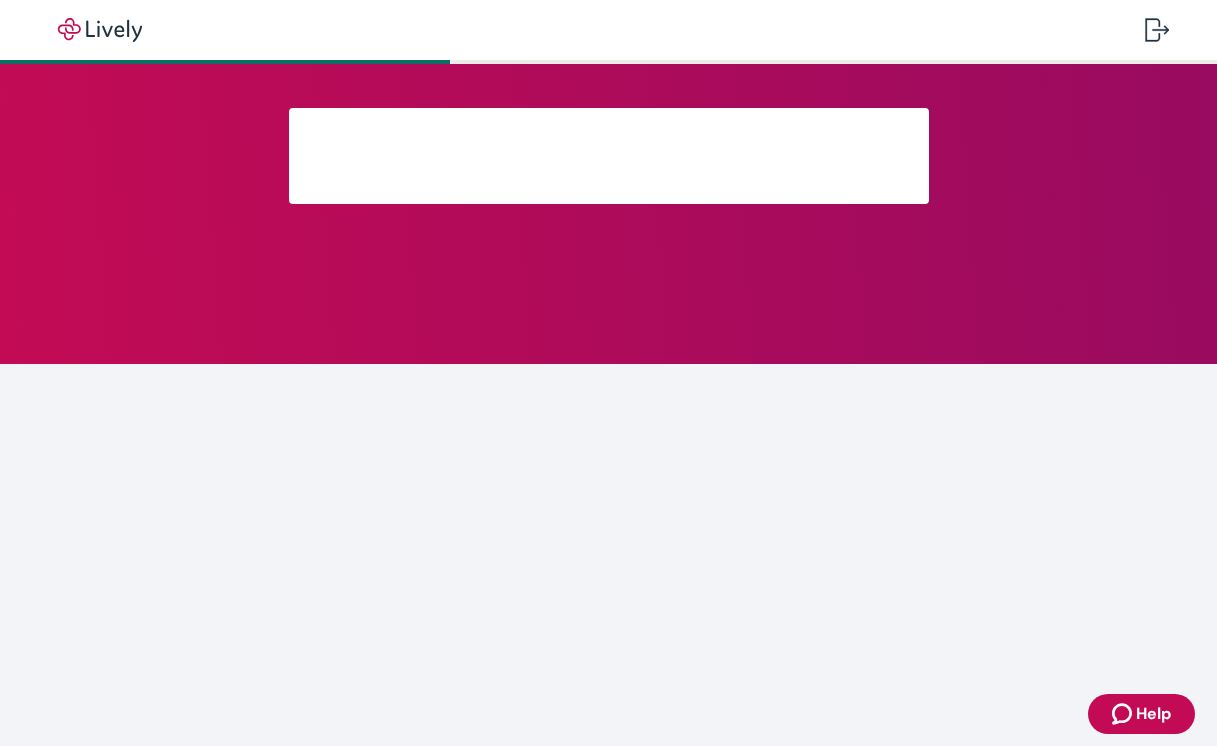 scroll, scrollTop: 0, scrollLeft: 0, axis: both 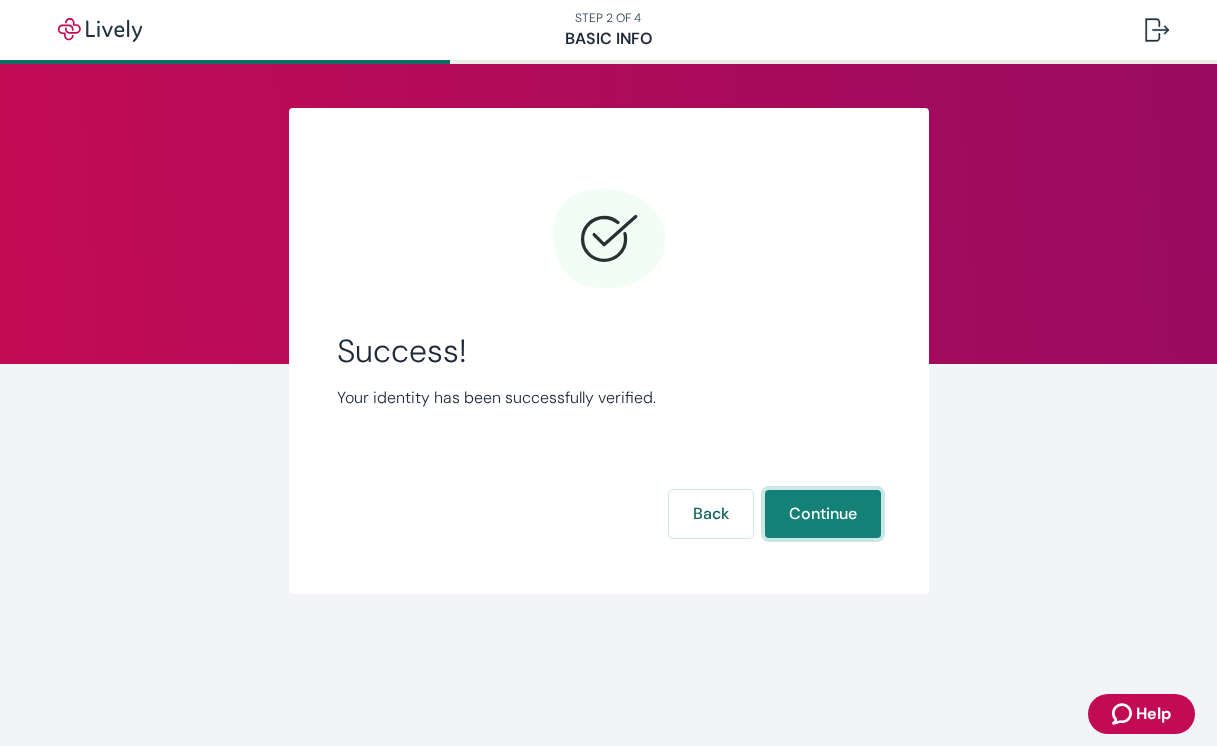 click on "Continue" at bounding box center (823, 514) 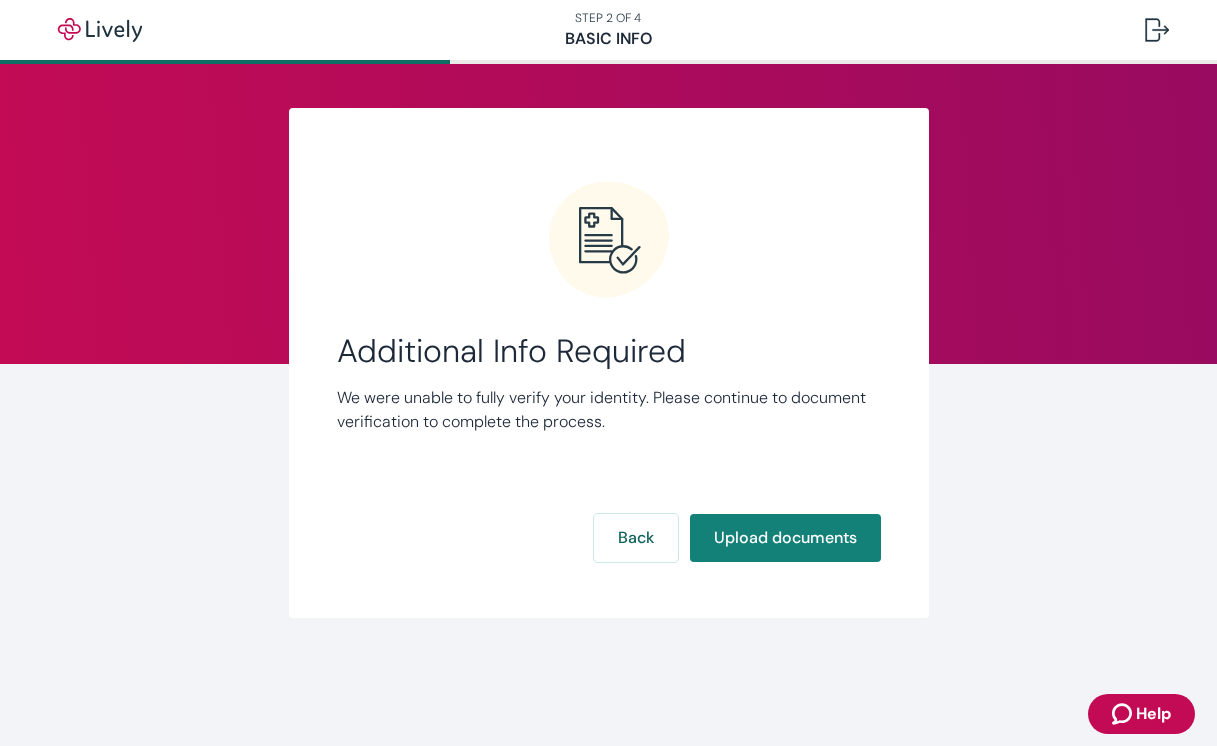 scroll, scrollTop: 0, scrollLeft: 0, axis: both 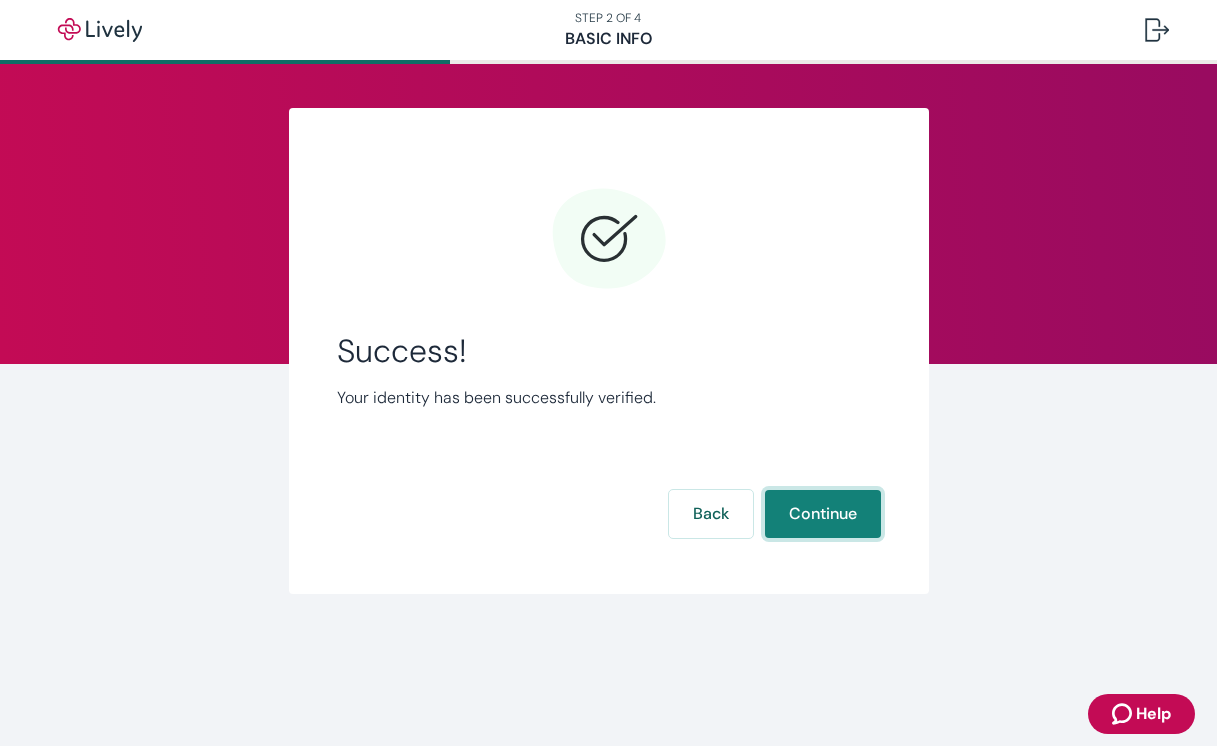 click on "Continue" at bounding box center (823, 514) 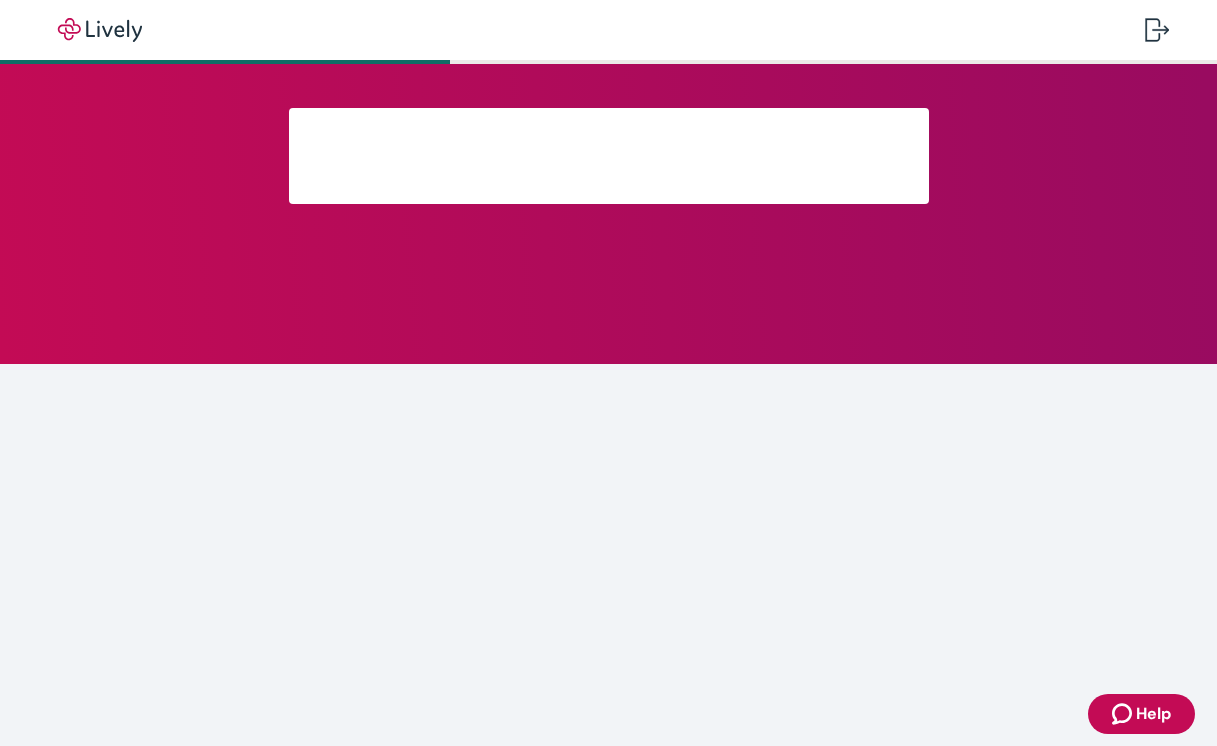 scroll, scrollTop: 0, scrollLeft: 0, axis: both 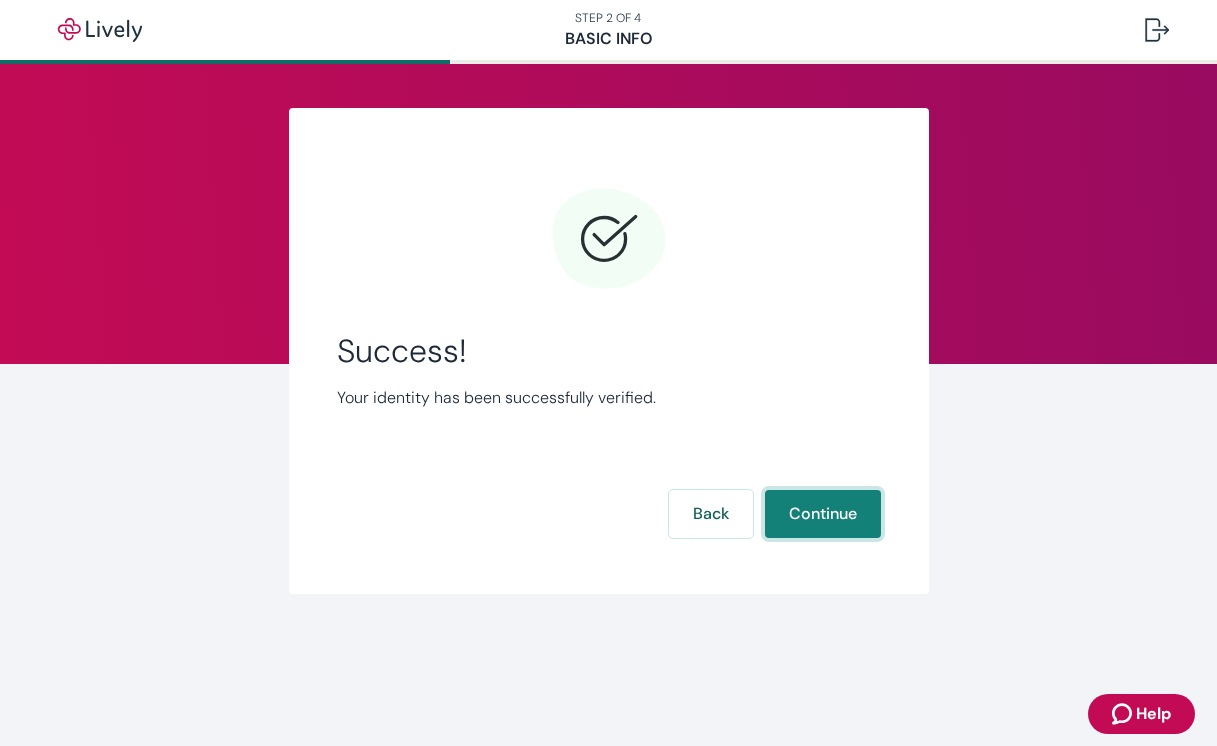 click on "Continue" at bounding box center [823, 514] 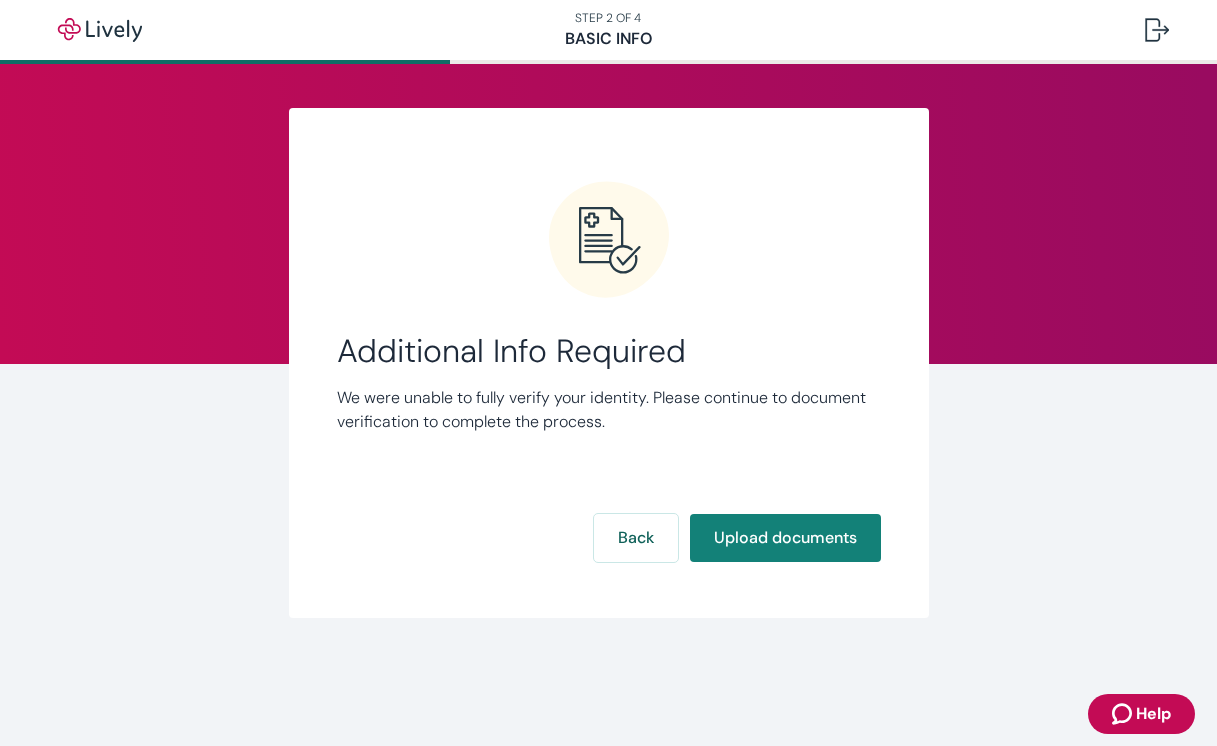 scroll, scrollTop: 0, scrollLeft: 0, axis: both 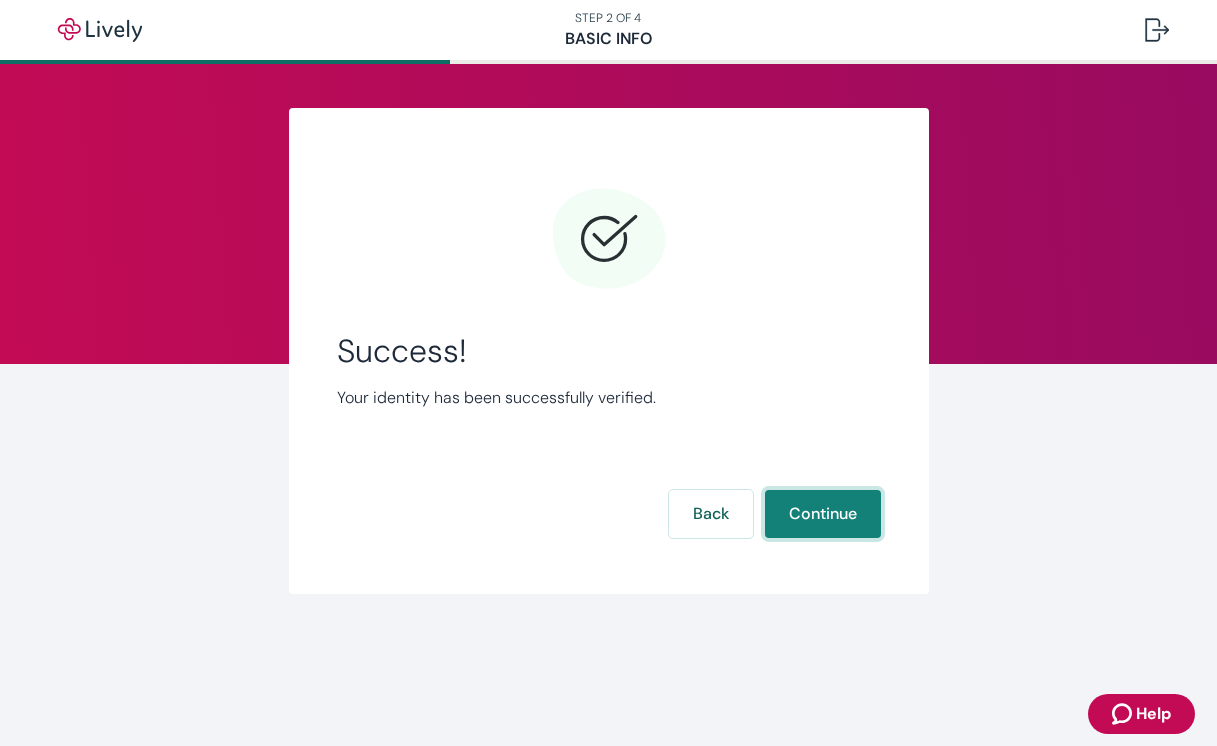 click on "Continue" at bounding box center (823, 514) 